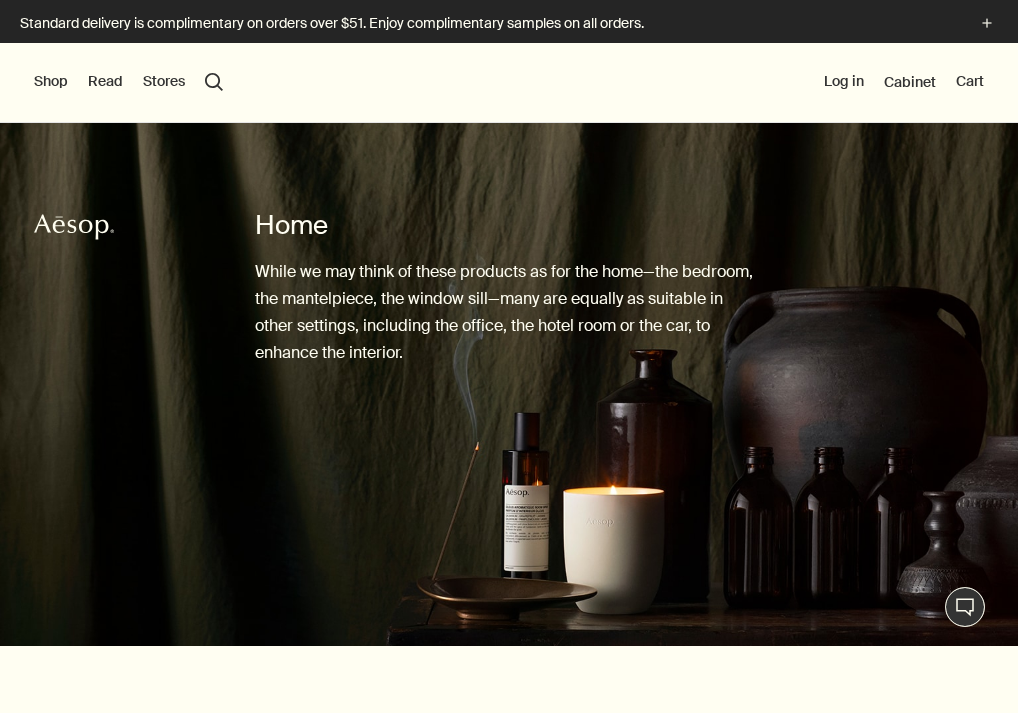 scroll, scrollTop: 0, scrollLeft: 0, axis: both 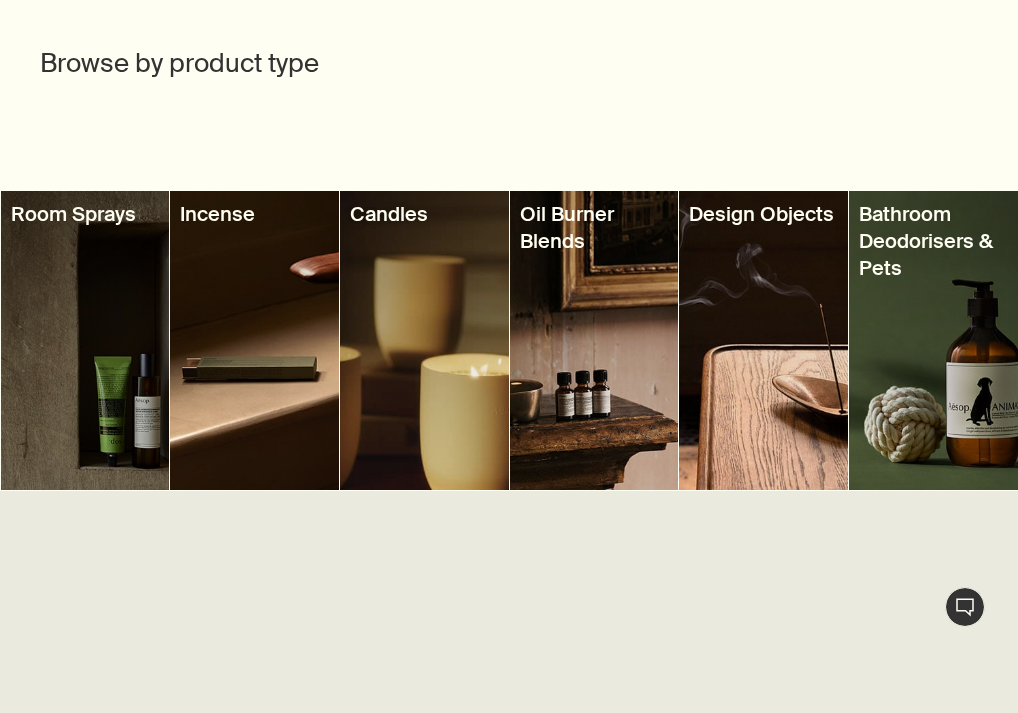 click at bounding box center [594, 340] 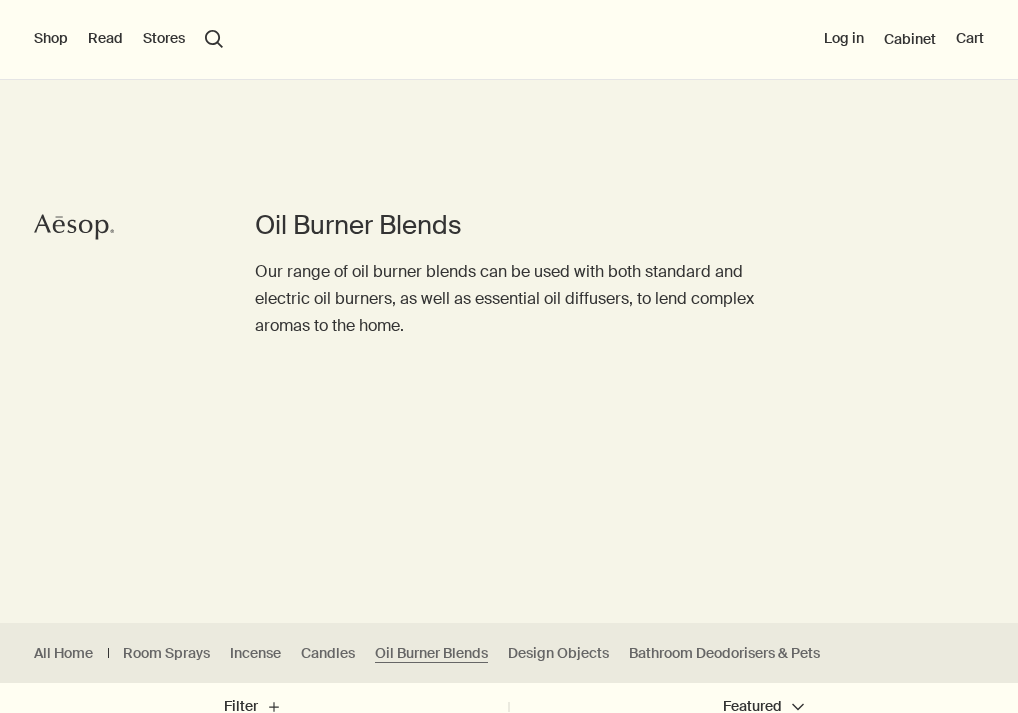 scroll, scrollTop: 0, scrollLeft: 0, axis: both 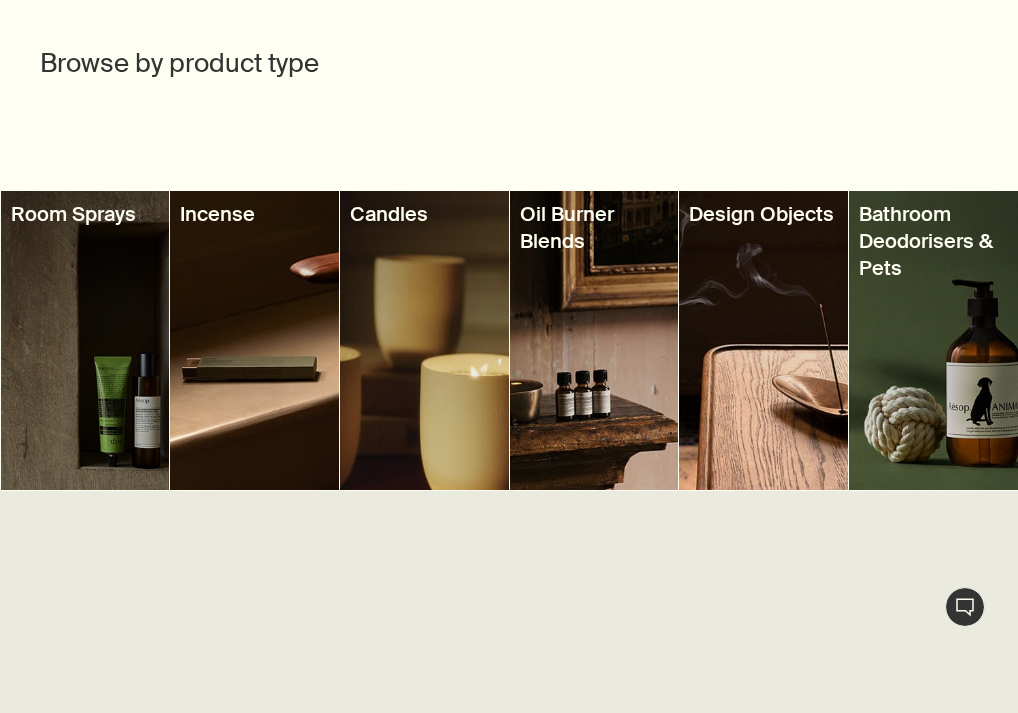 click at bounding box center [594, 340] 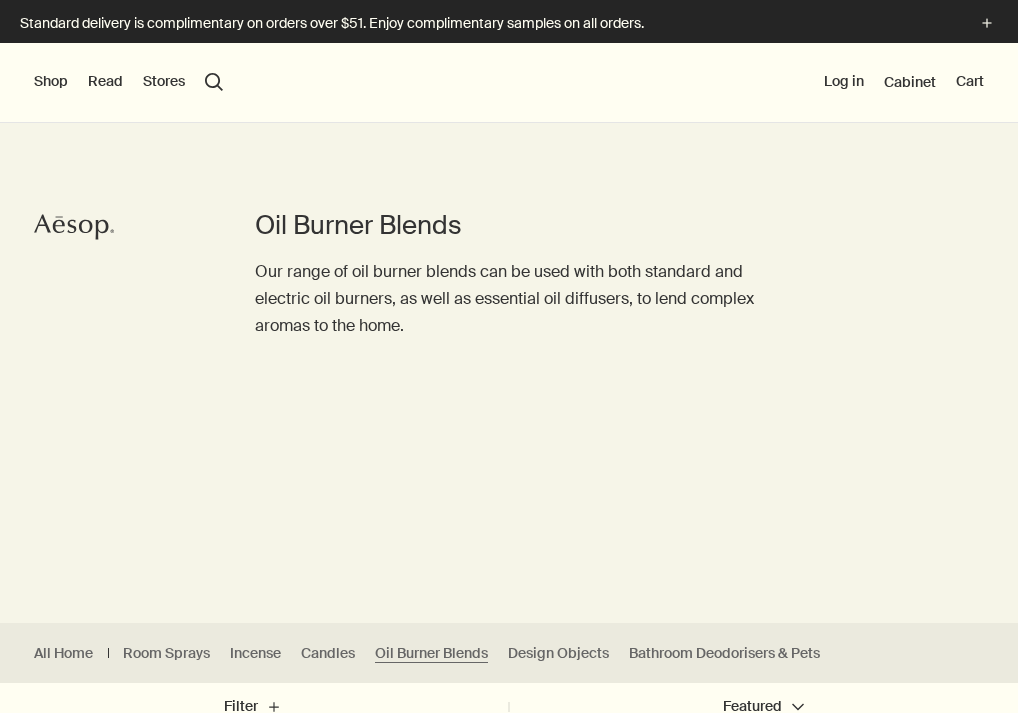 scroll, scrollTop: 100, scrollLeft: 0, axis: vertical 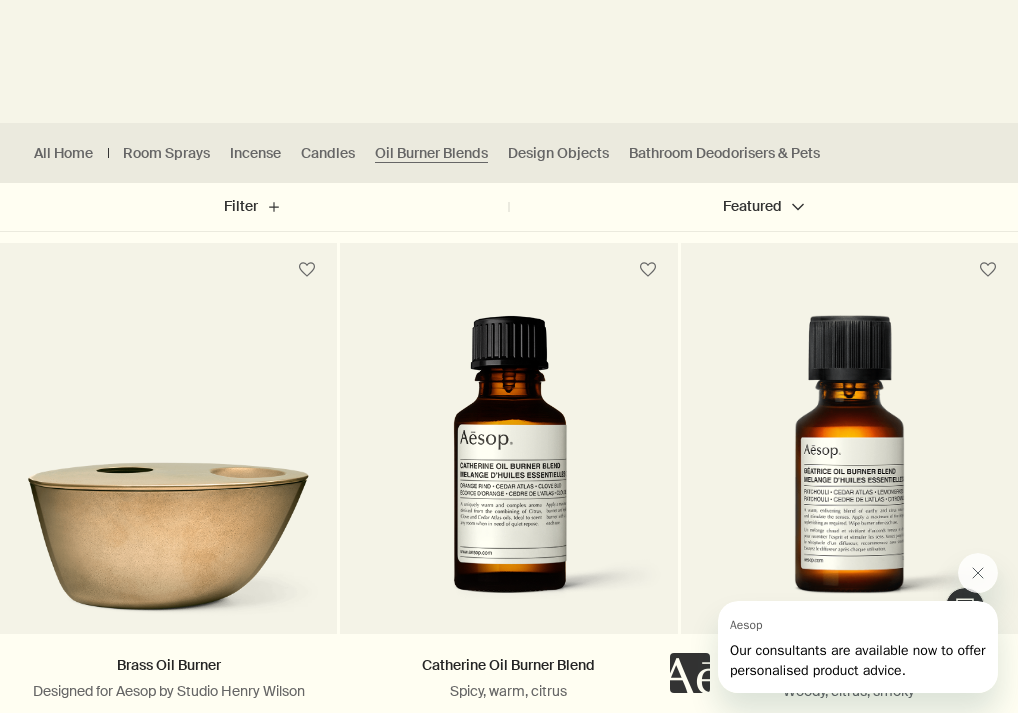 click at bounding box center [168, 527] 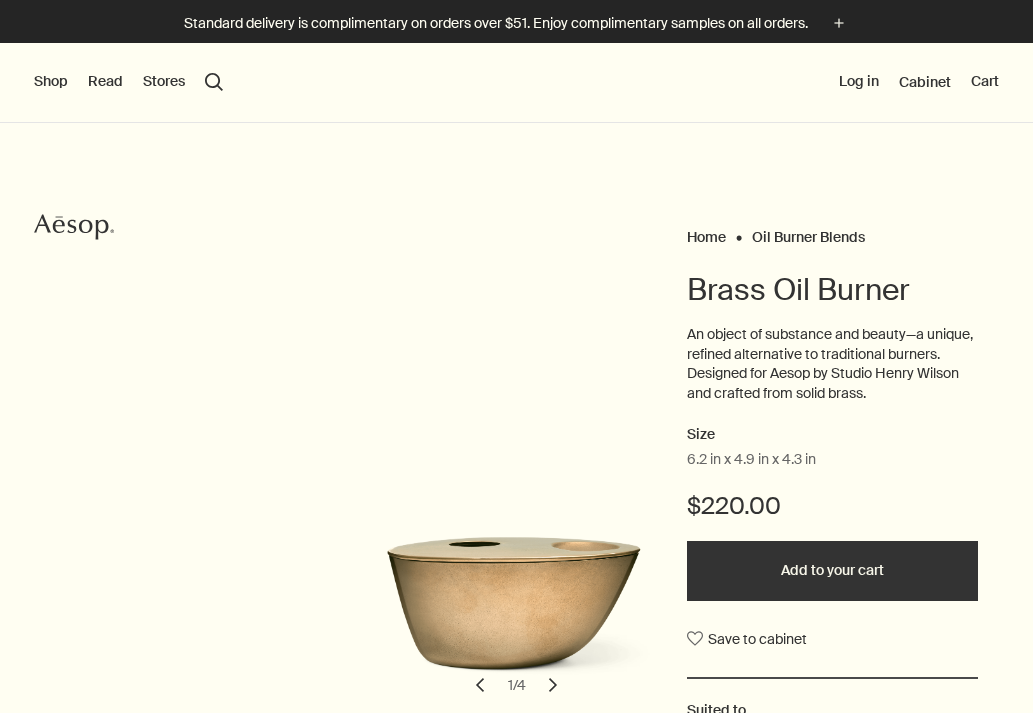 scroll, scrollTop: 0, scrollLeft: 0, axis: both 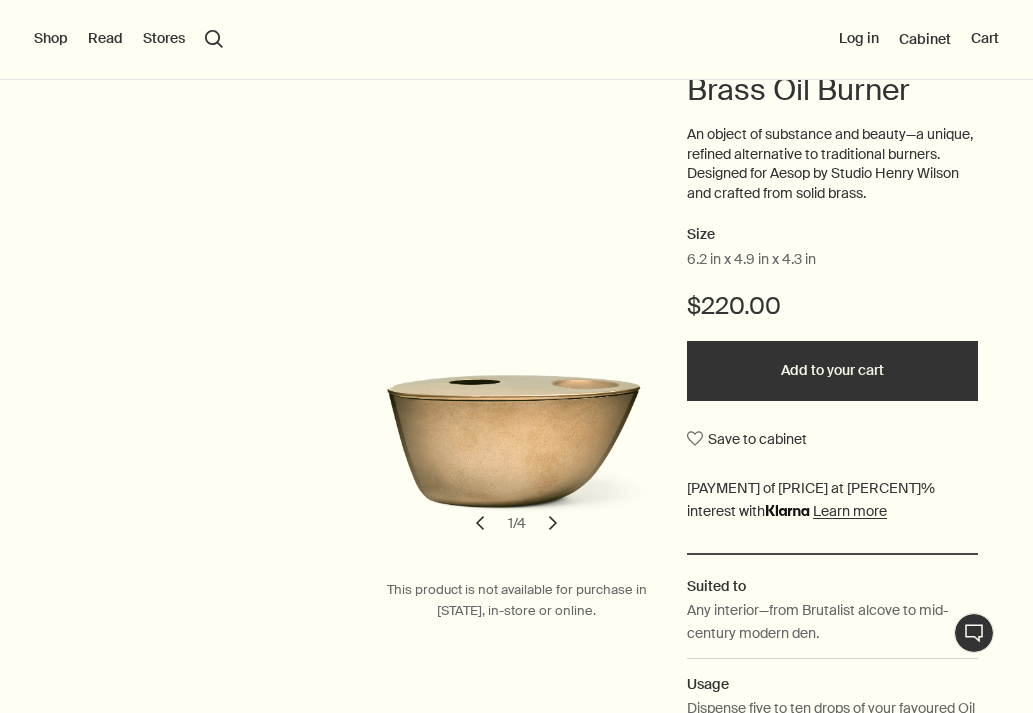 click on "chevron" at bounding box center (553, 523) 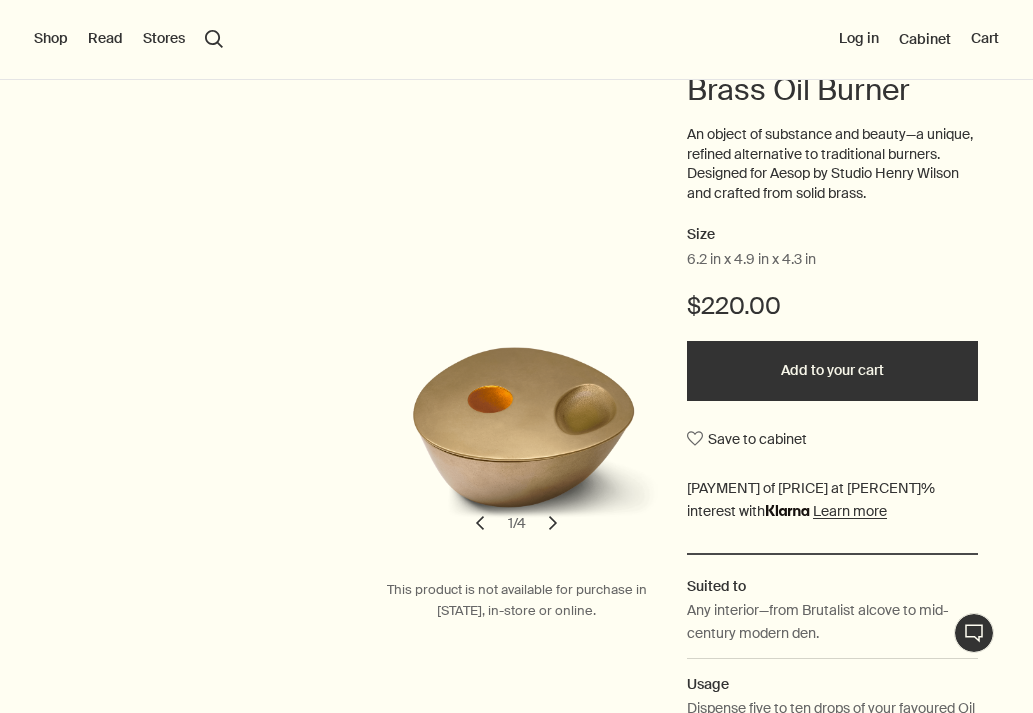 click on "chevron" at bounding box center [553, 523] 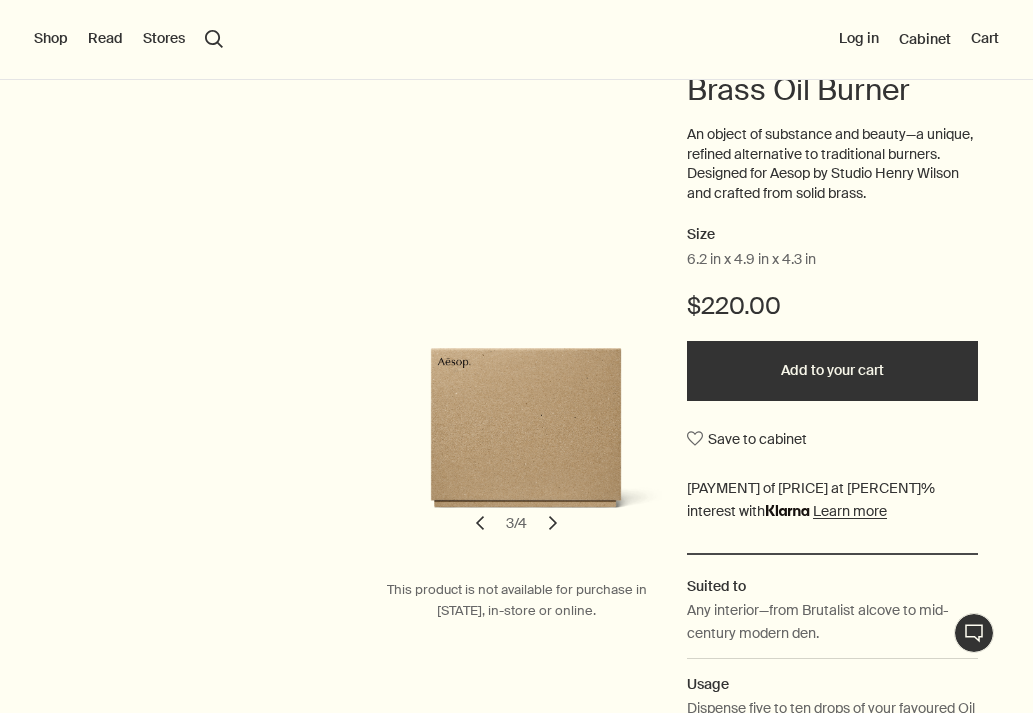 click on "chevron" at bounding box center [553, 523] 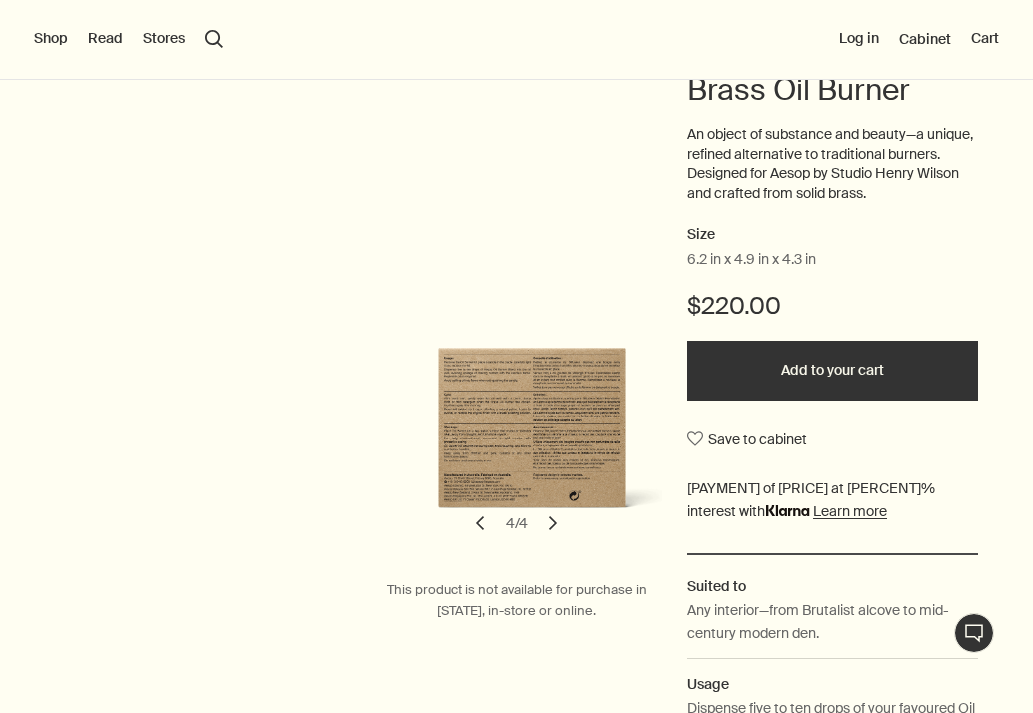 click on "chevron" at bounding box center [553, 523] 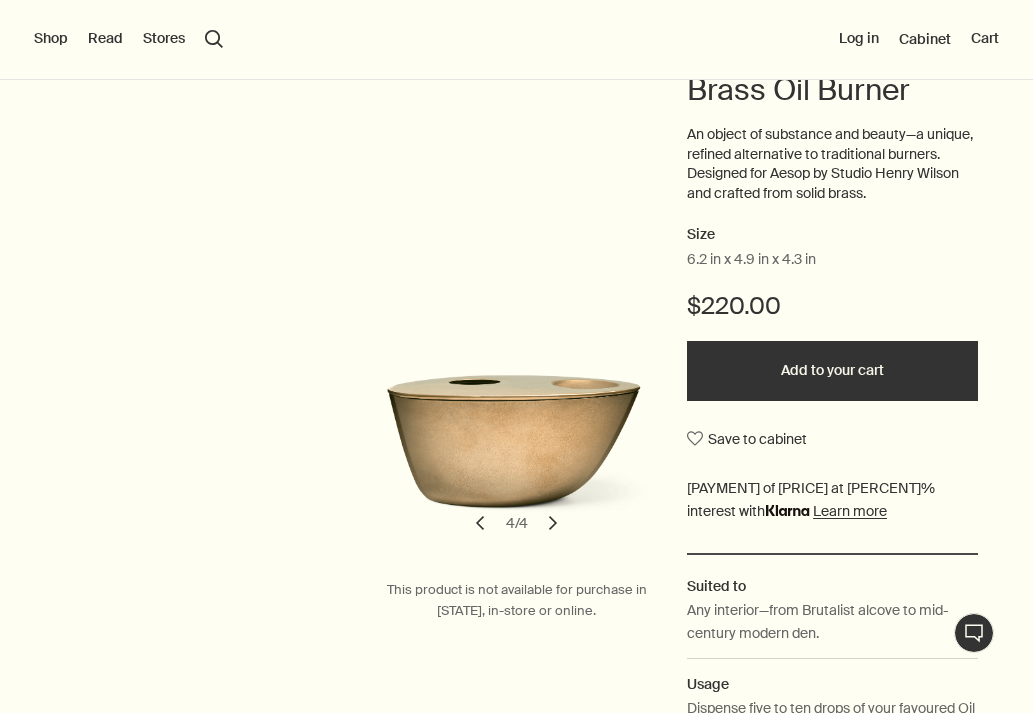 click on "chevron" at bounding box center (553, 523) 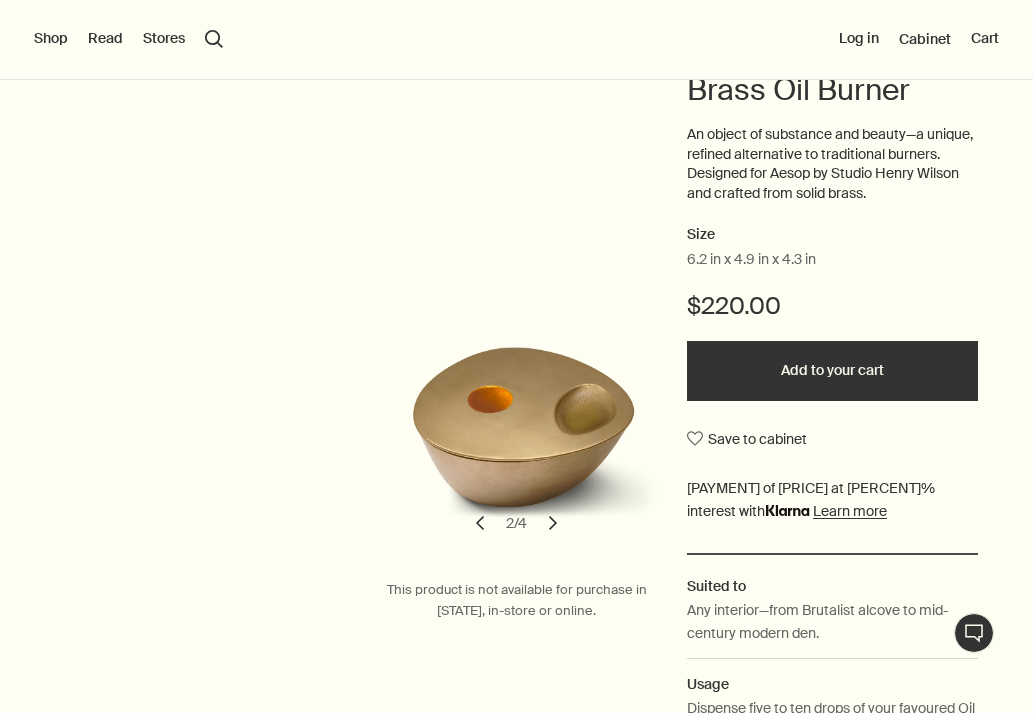 click on "chevron" at bounding box center [553, 523] 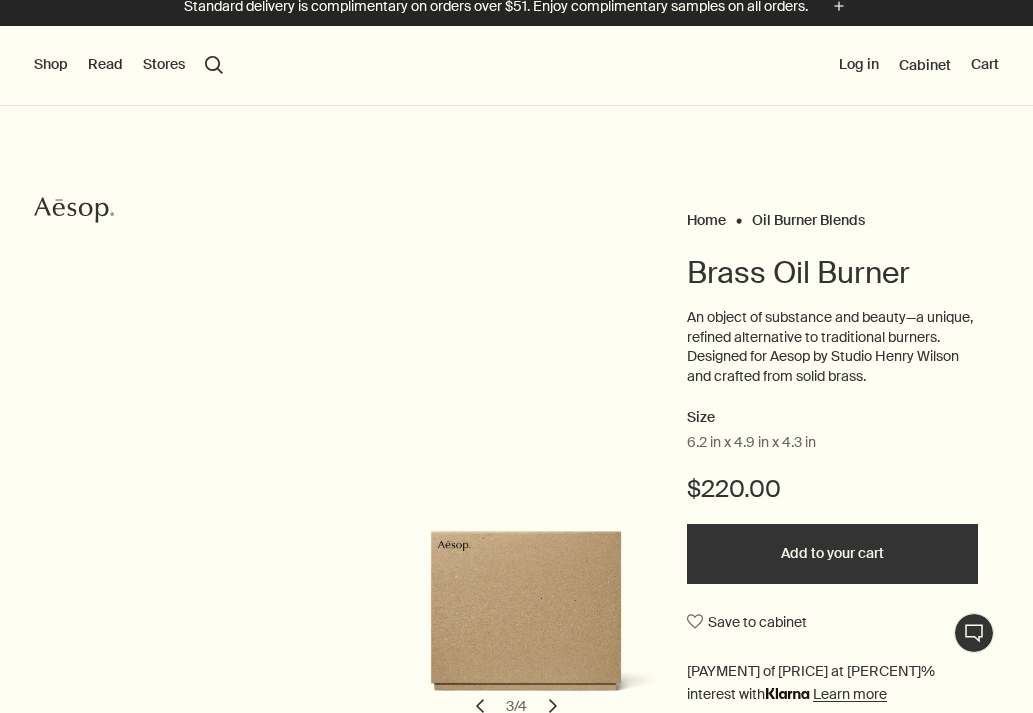 scroll, scrollTop: 0, scrollLeft: 0, axis: both 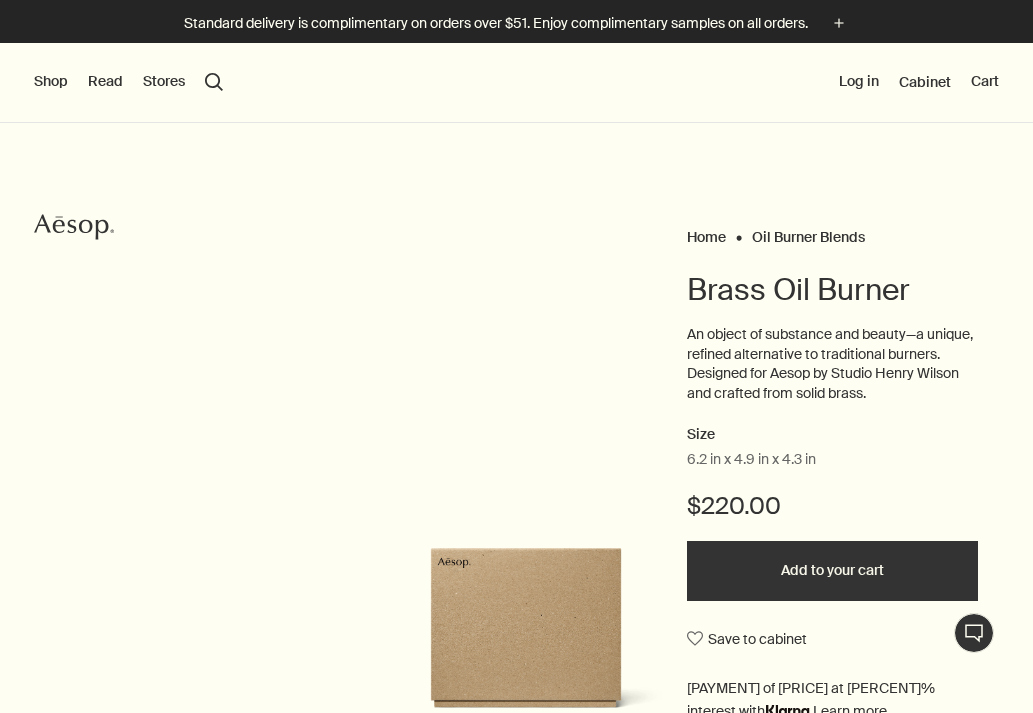 click on "Shop" at bounding box center [51, 82] 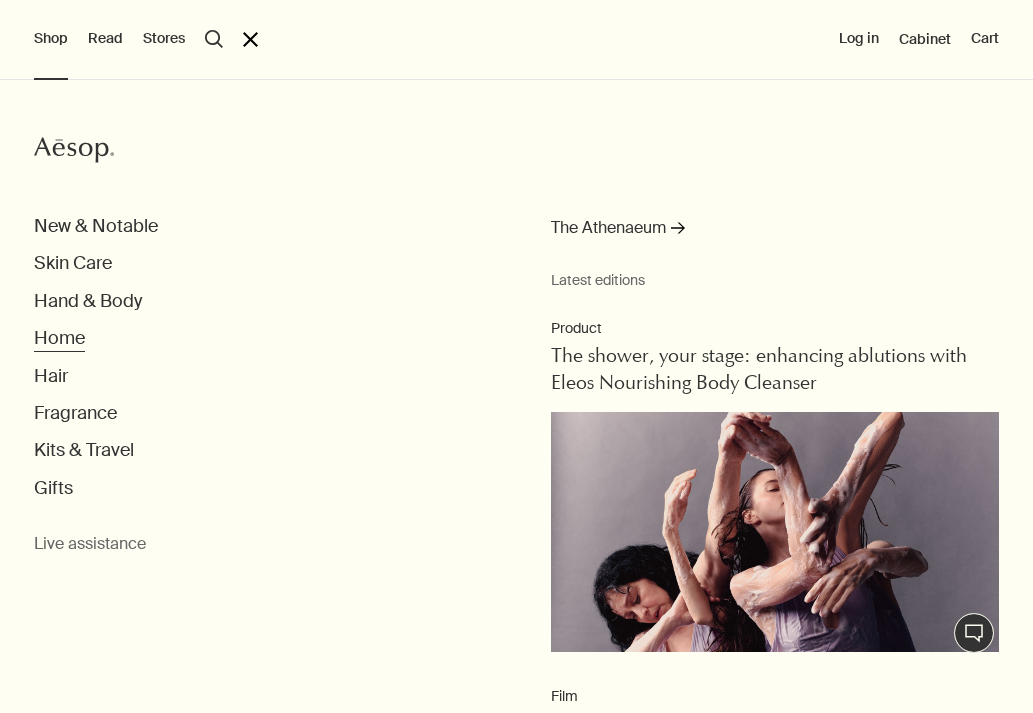 click on "Home" at bounding box center [96, 226] 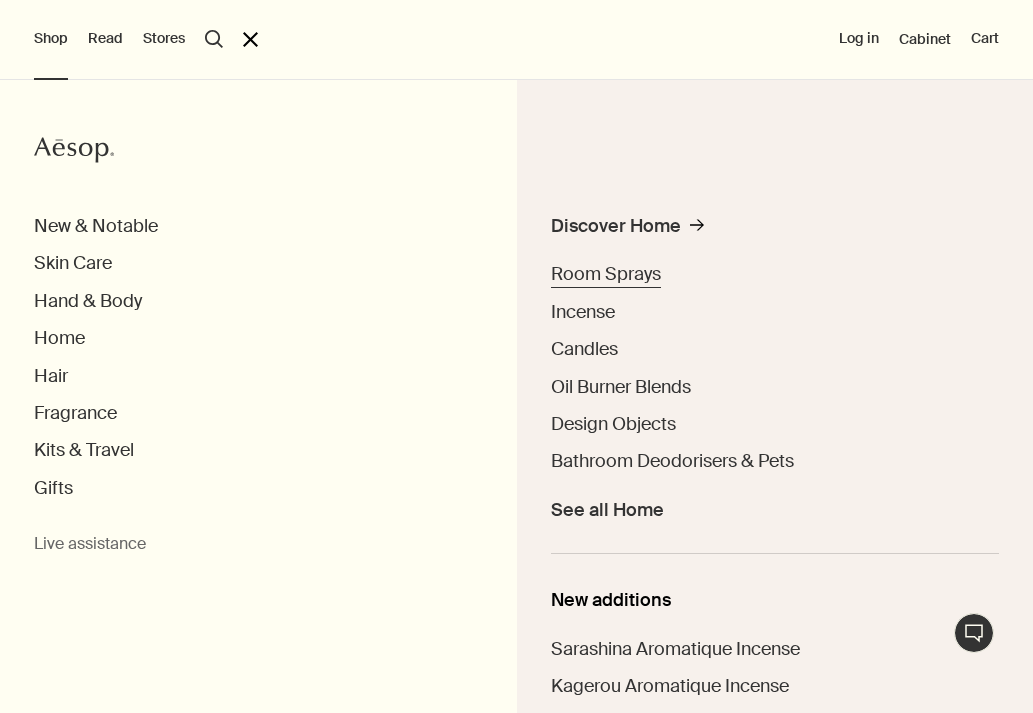 click on "Room Sprays" at bounding box center [606, 274] 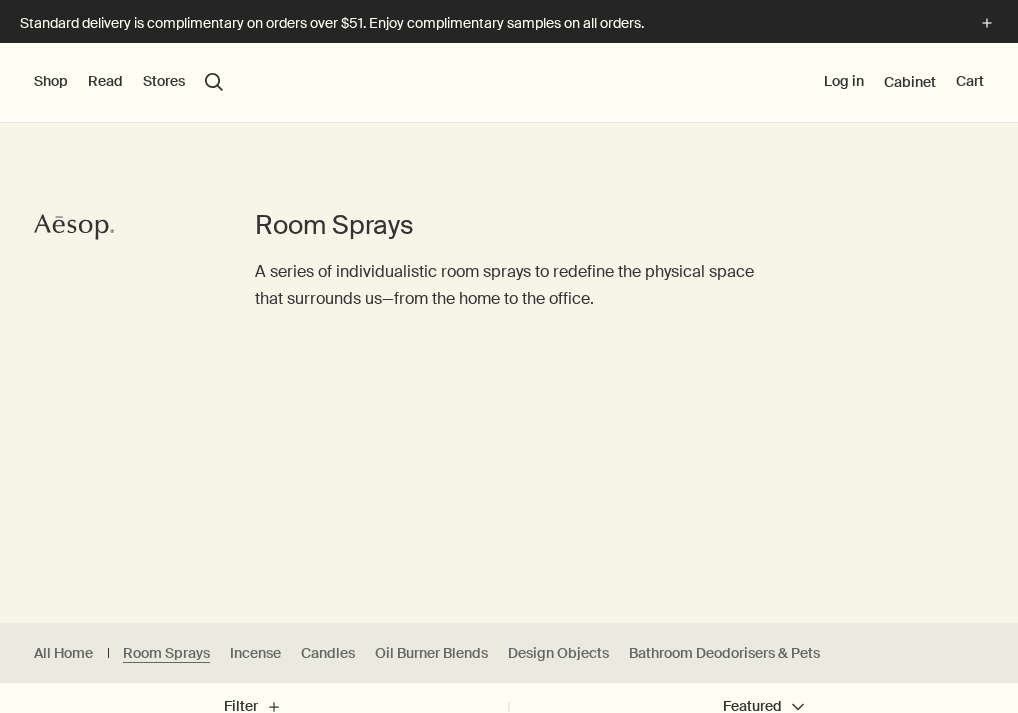 scroll, scrollTop: 0, scrollLeft: 0, axis: both 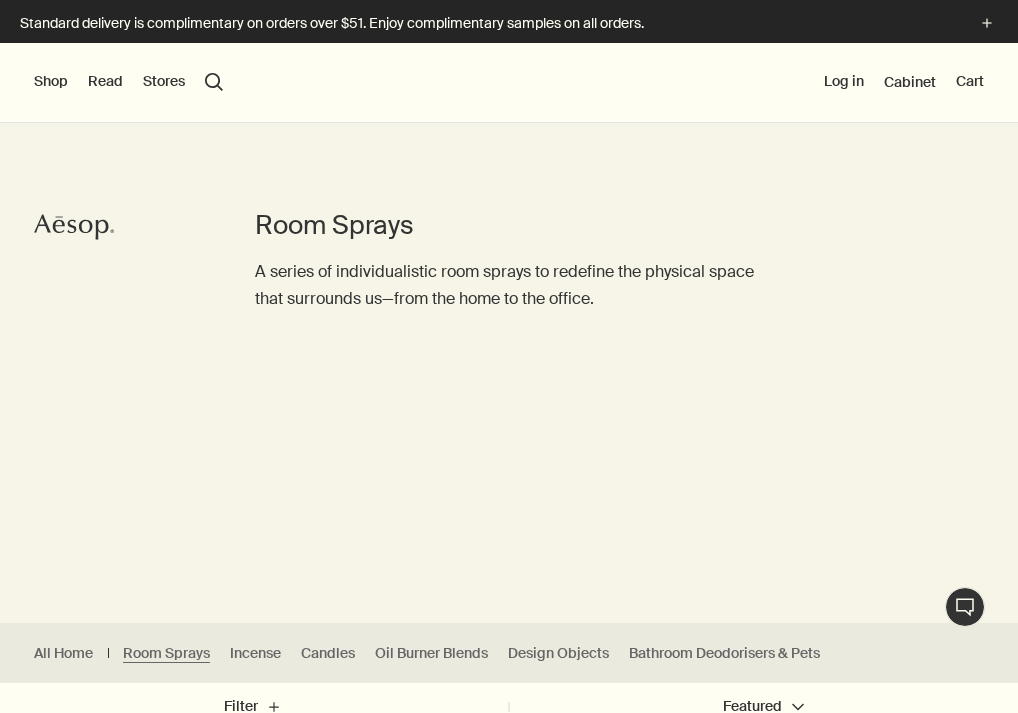 click on "Aesop" at bounding box center [74, 227] 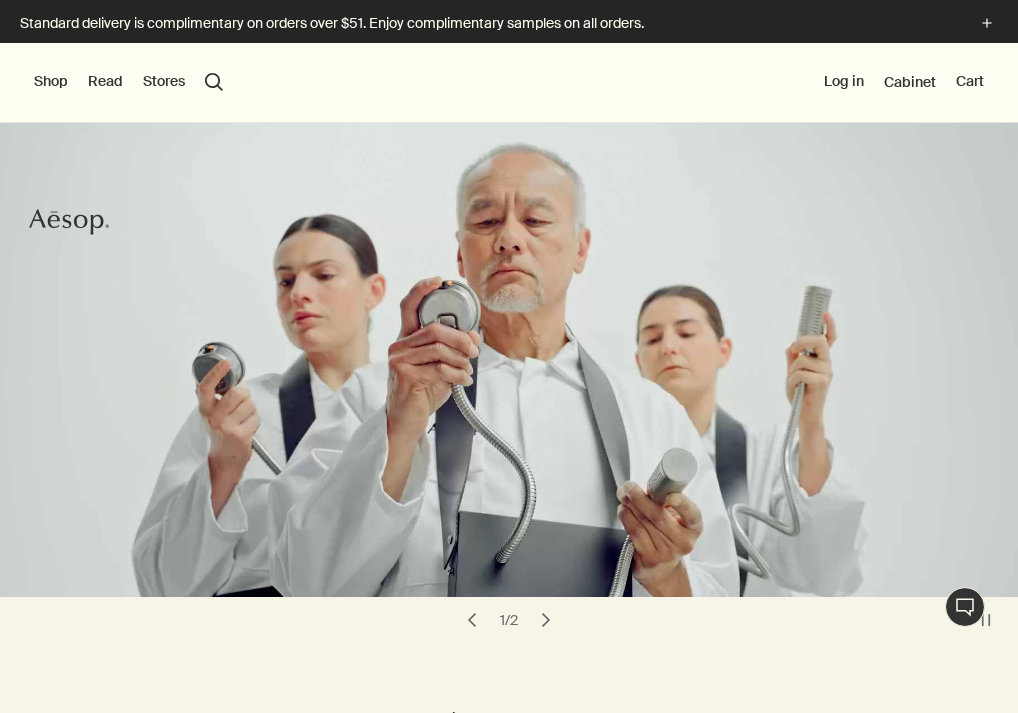 scroll, scrollTop: 0, scrollLeft: 0, axis: both 